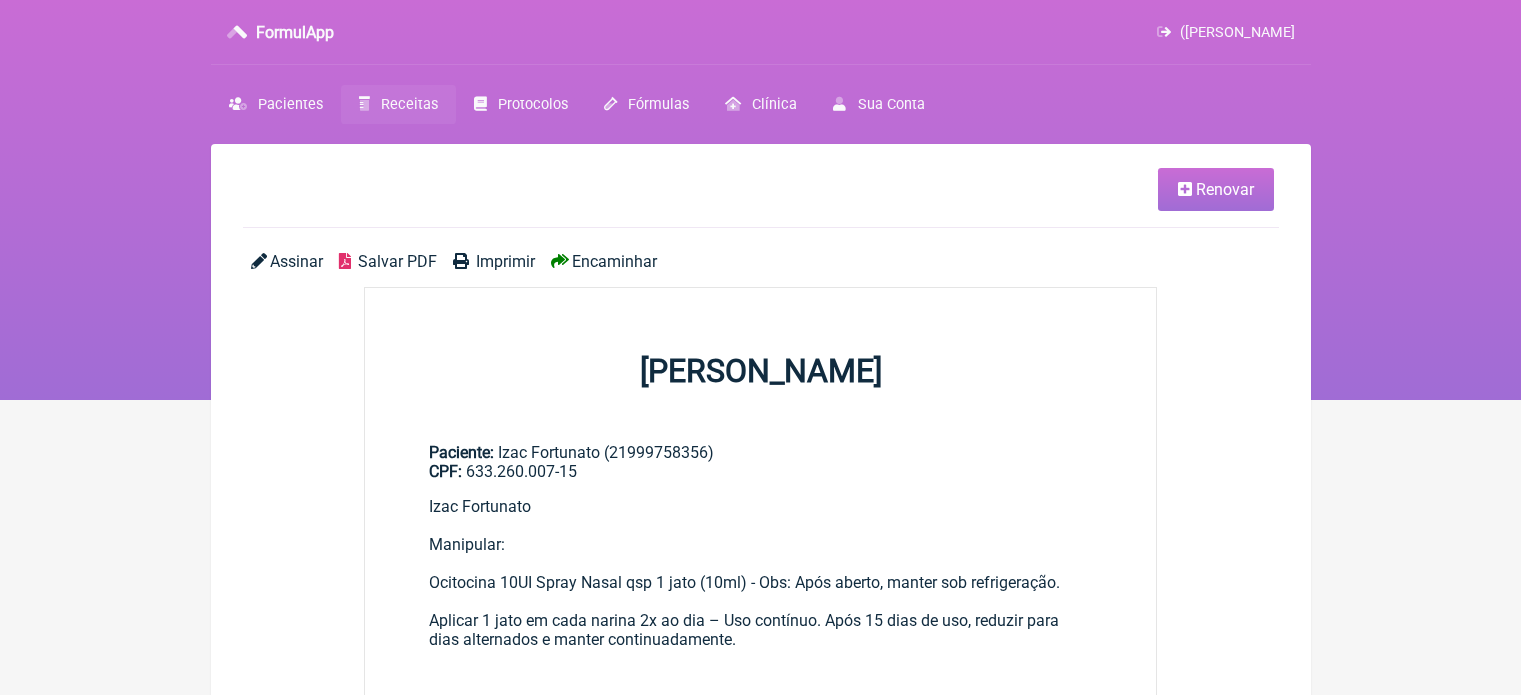 scroll, scrollTop: 0, scrollLeft: 0, axis: both 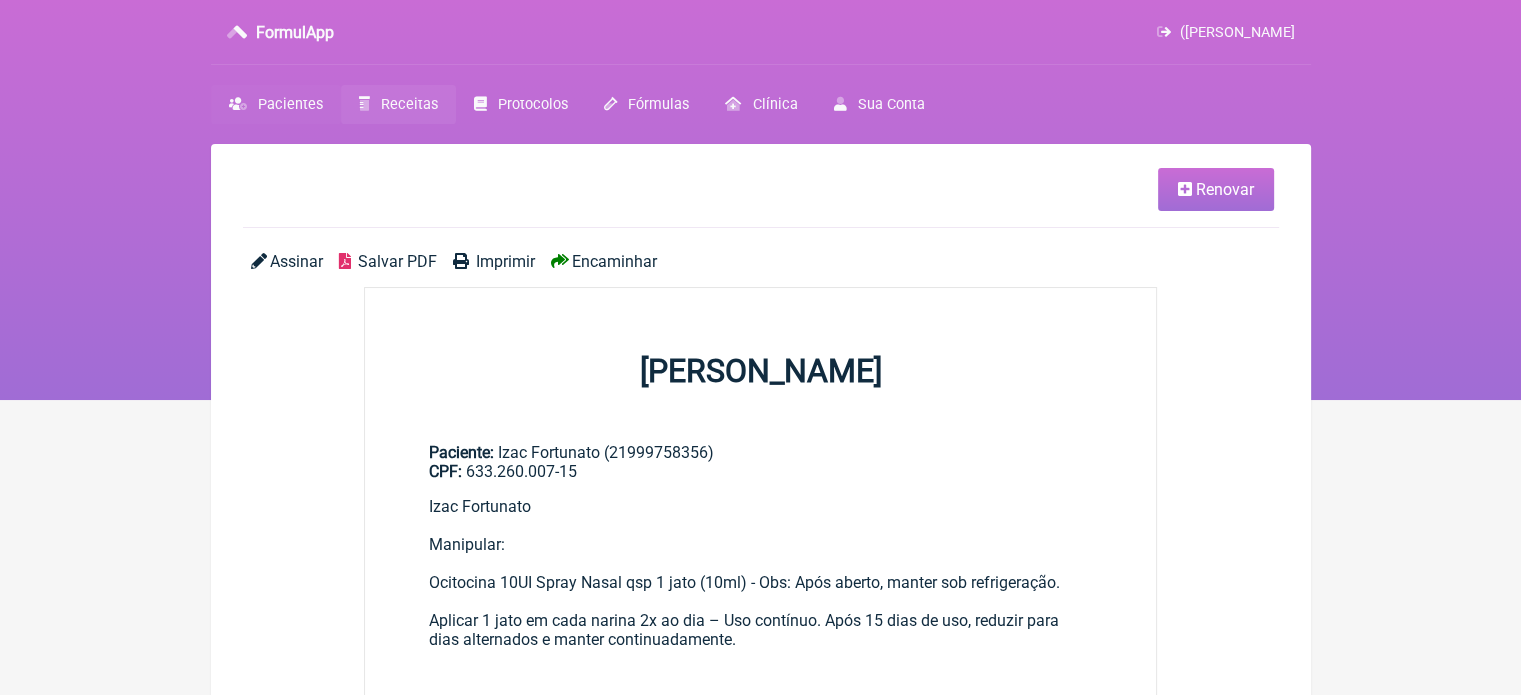 click on "Pacientes" at bounding box center (276, 104) 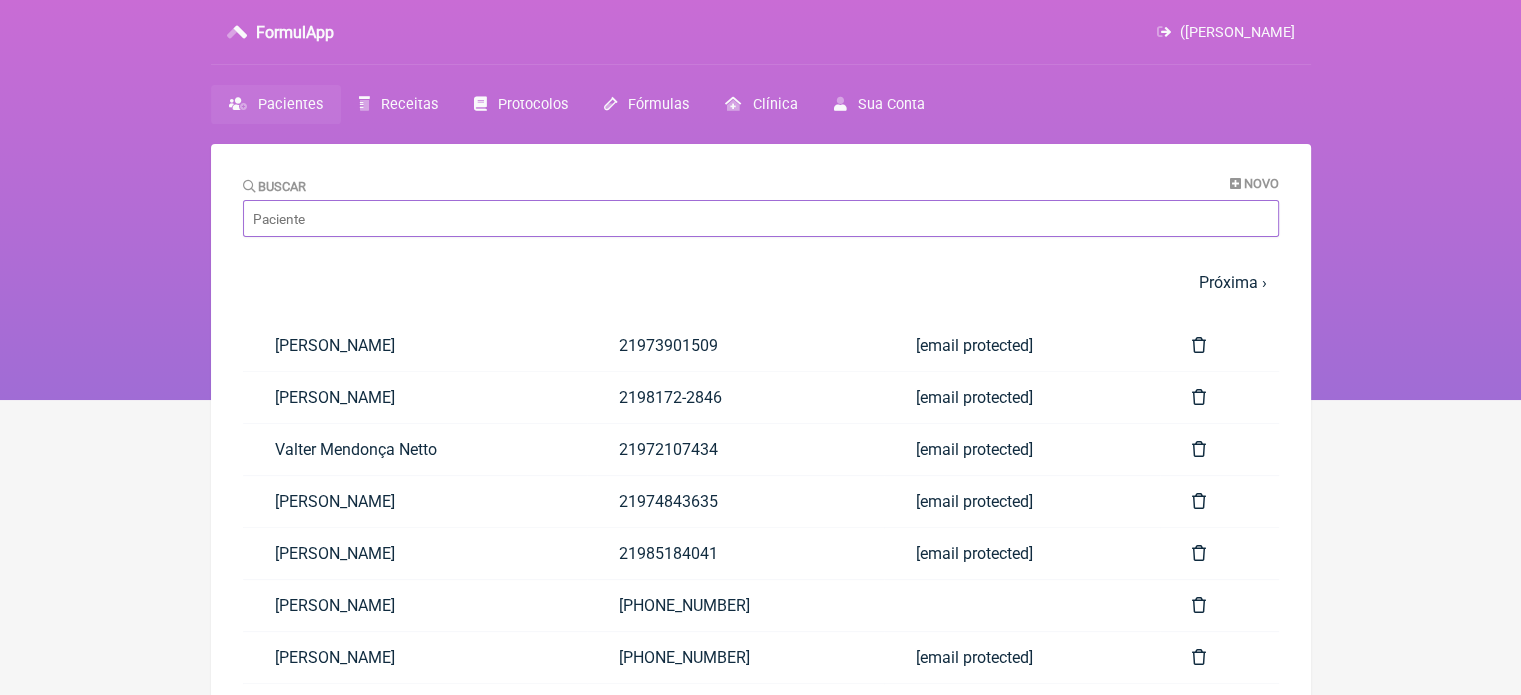 click on "Buscar" at bounding box center [761, 218] 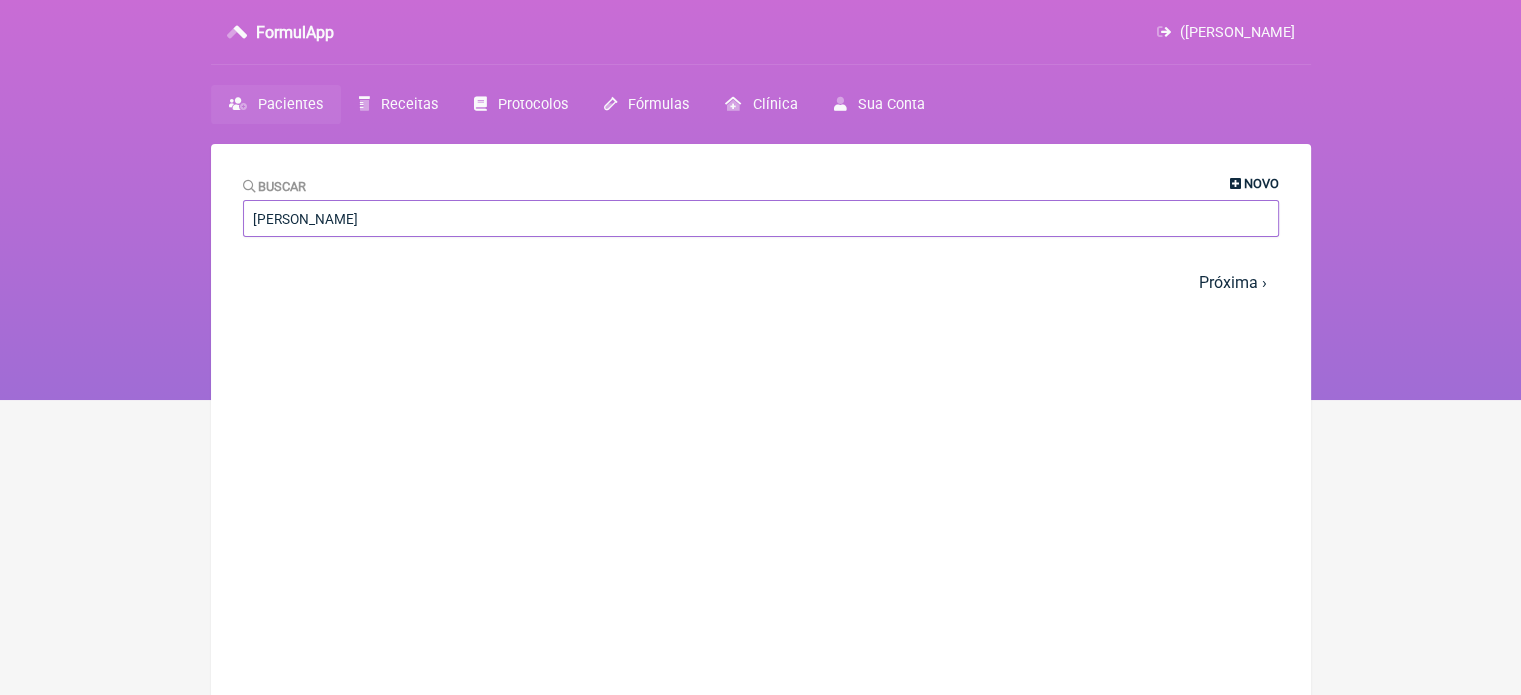 type on "ricardo matt" 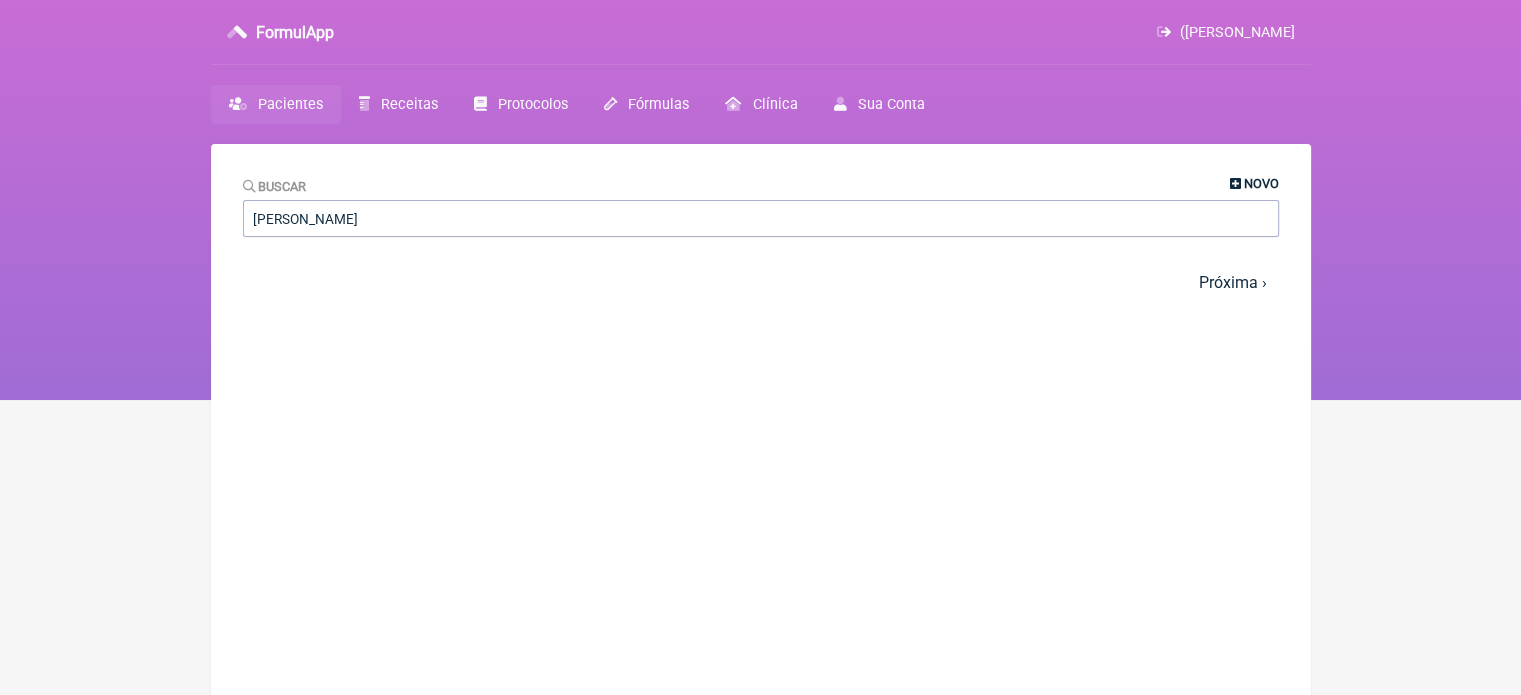 click on "Novo" at bounding box center [1261, 183] 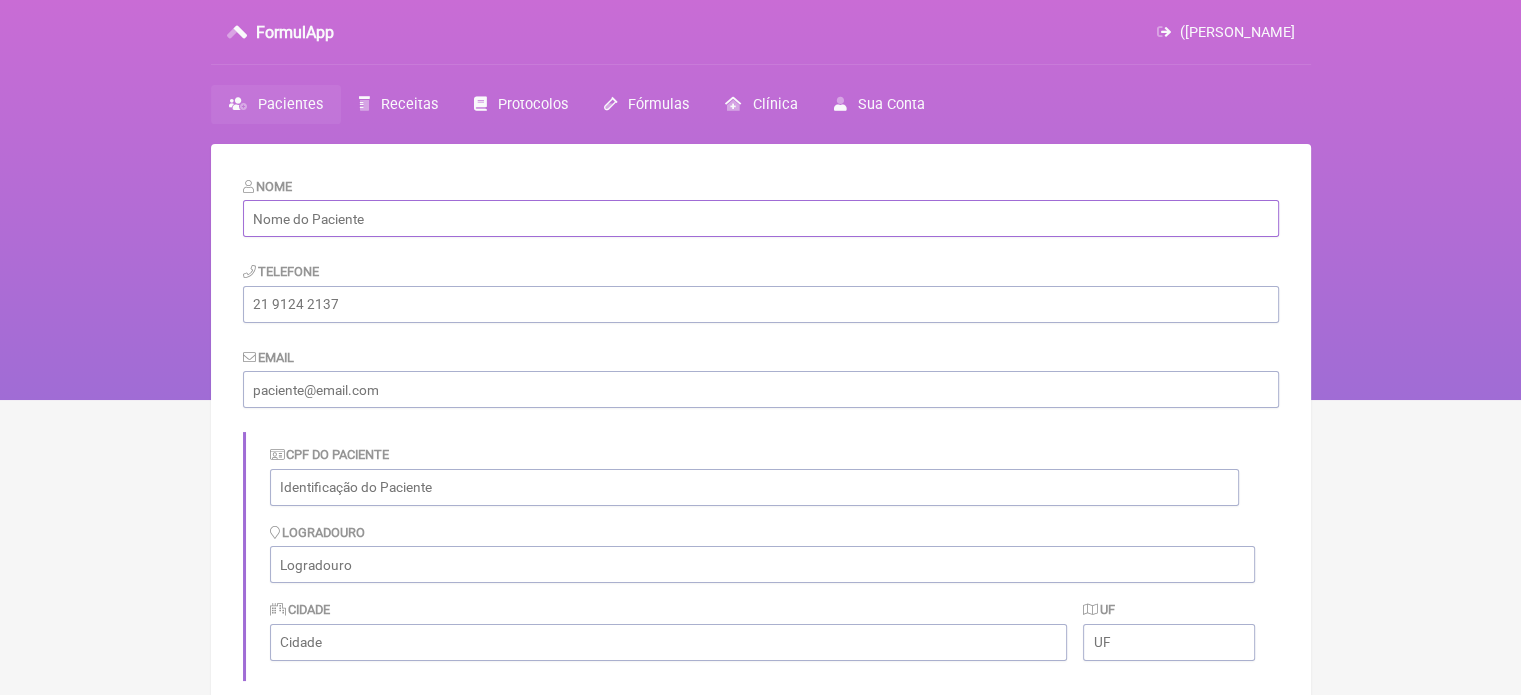 click at bounding box center (761, 218) 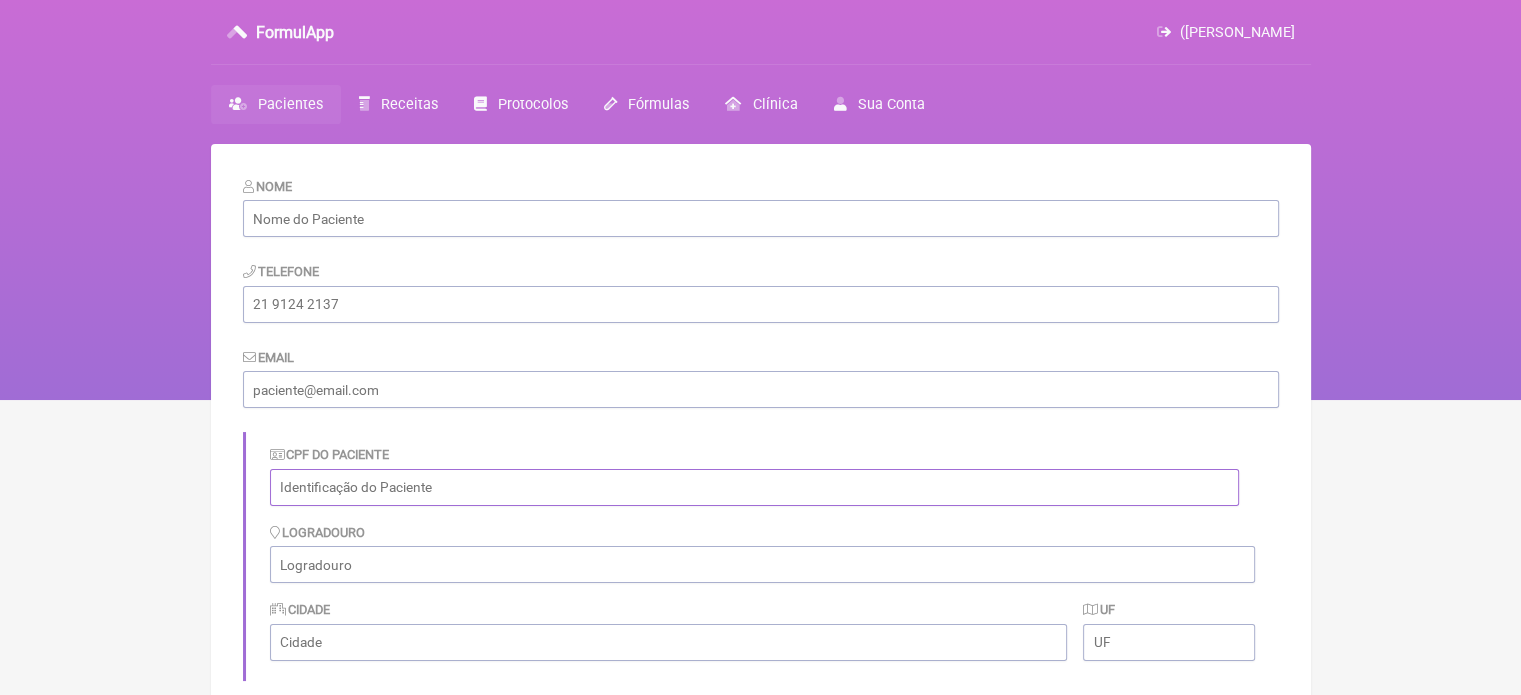 drag, startPoint x: 404, startPoint y: 490, endPoint x: 546, endPoint y: 486, distance: 142.05632 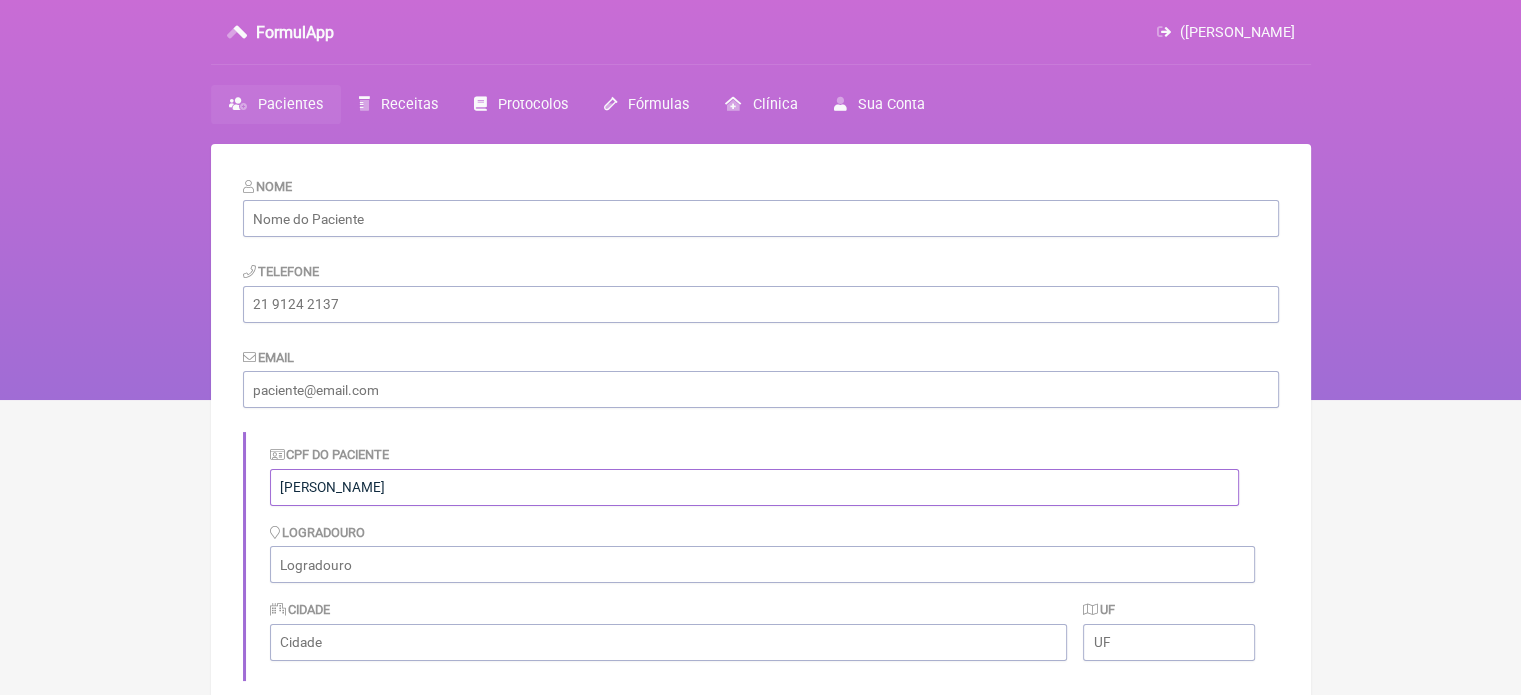 type on "[PERSON_NAME]" 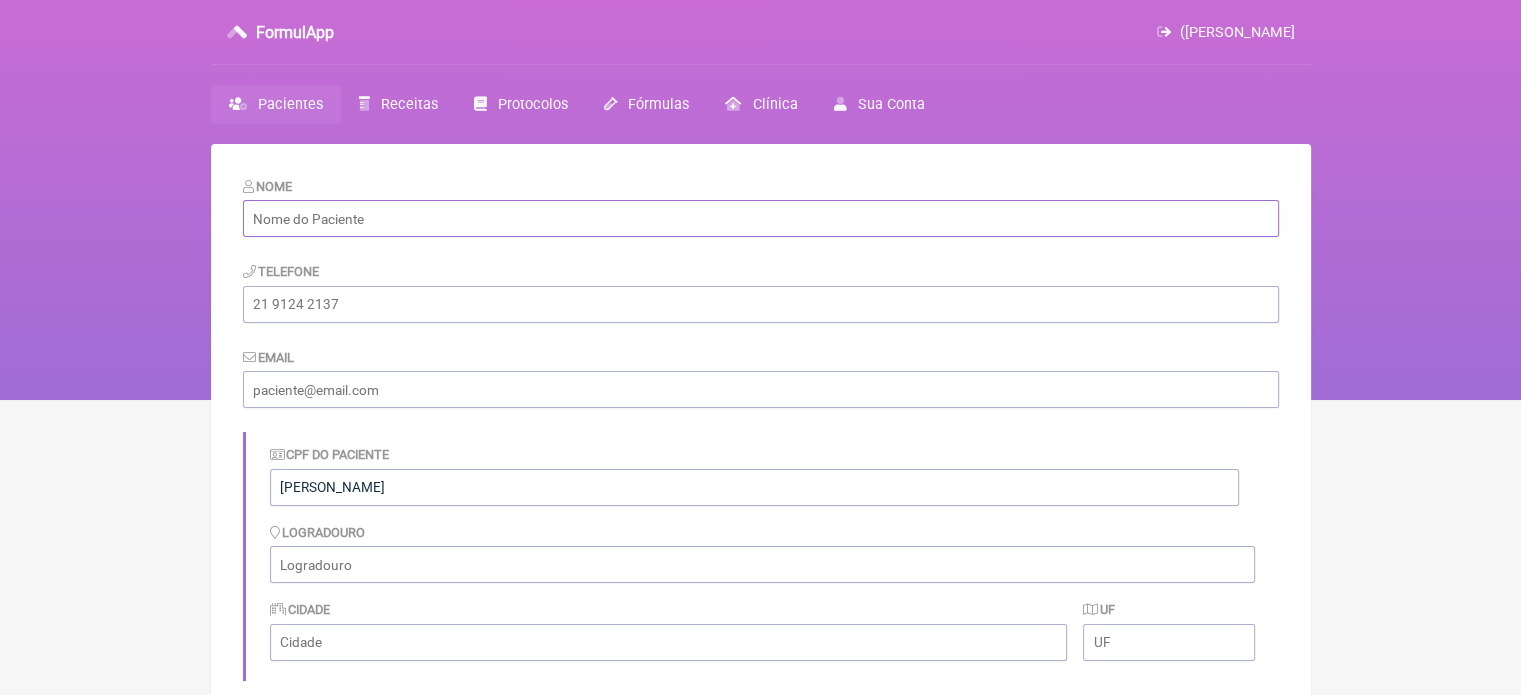 click at bounding box center (761, 218) 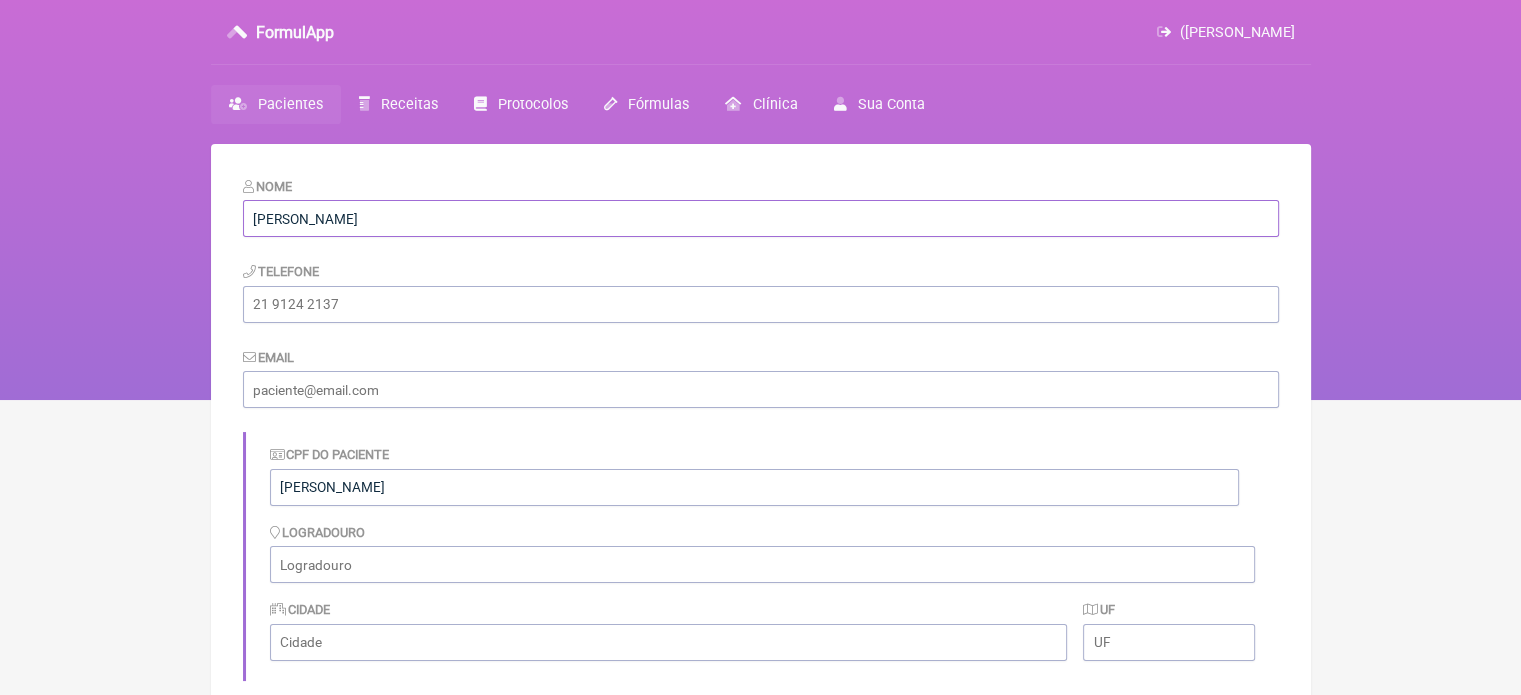 type on "[PERSON_NAME]" 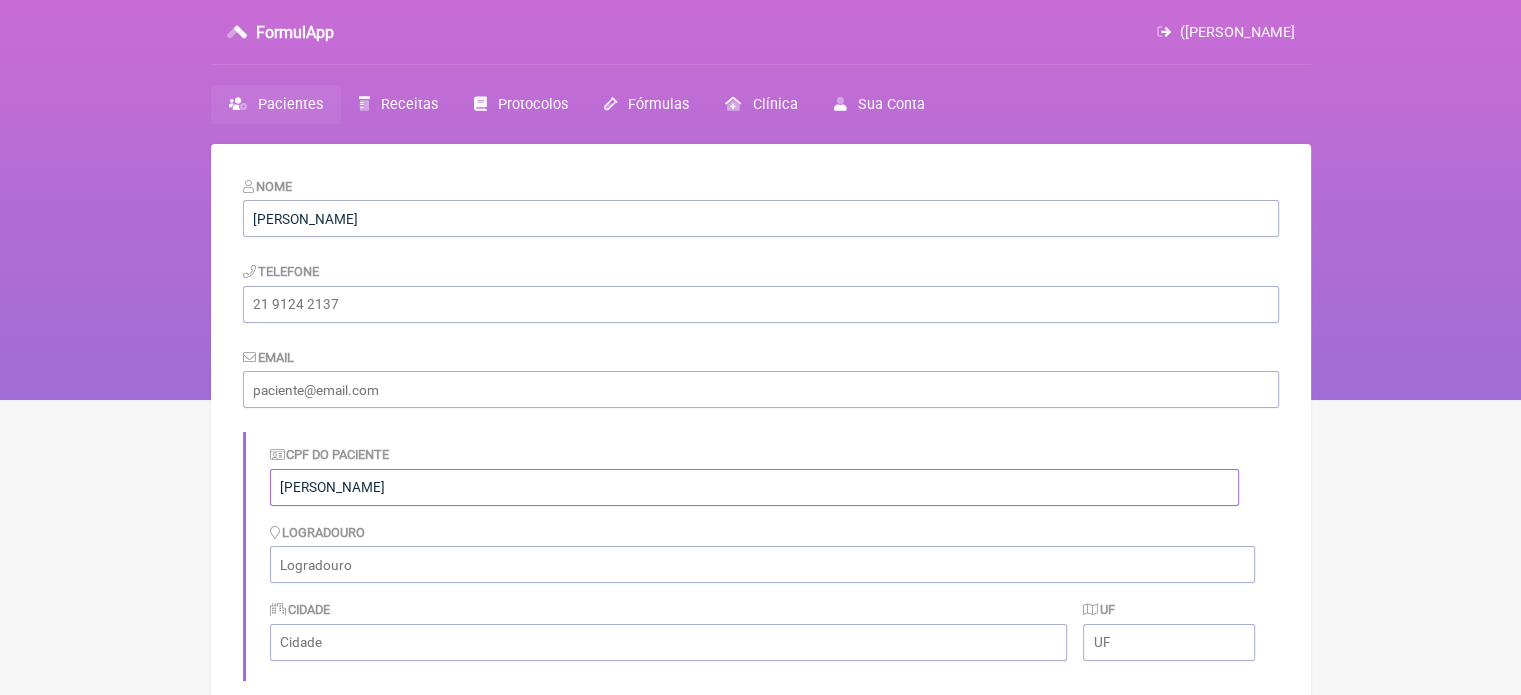 drag, startPoint x: 482, startPoint y: 491, endPoint x: 72, endPoint y: 486, distance: 410.0305 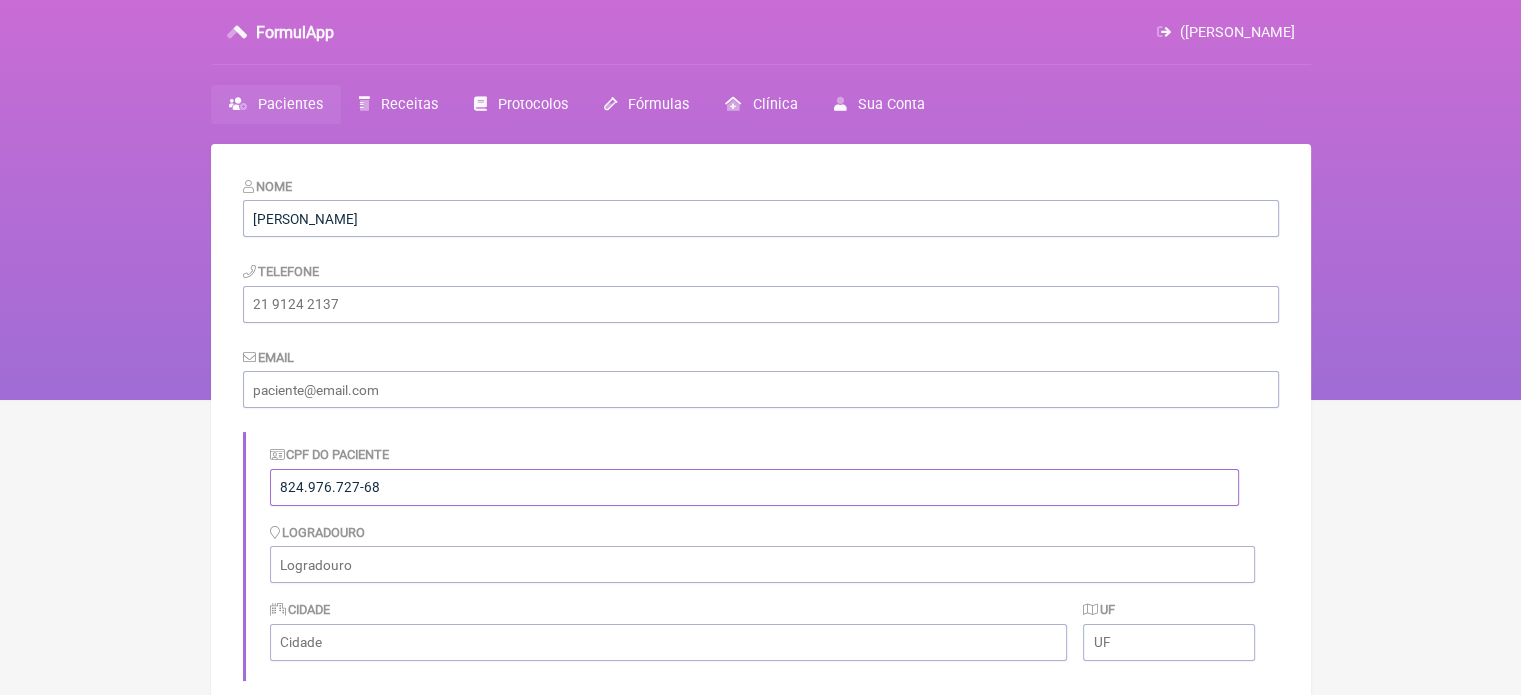 type on "824.976.727-68" 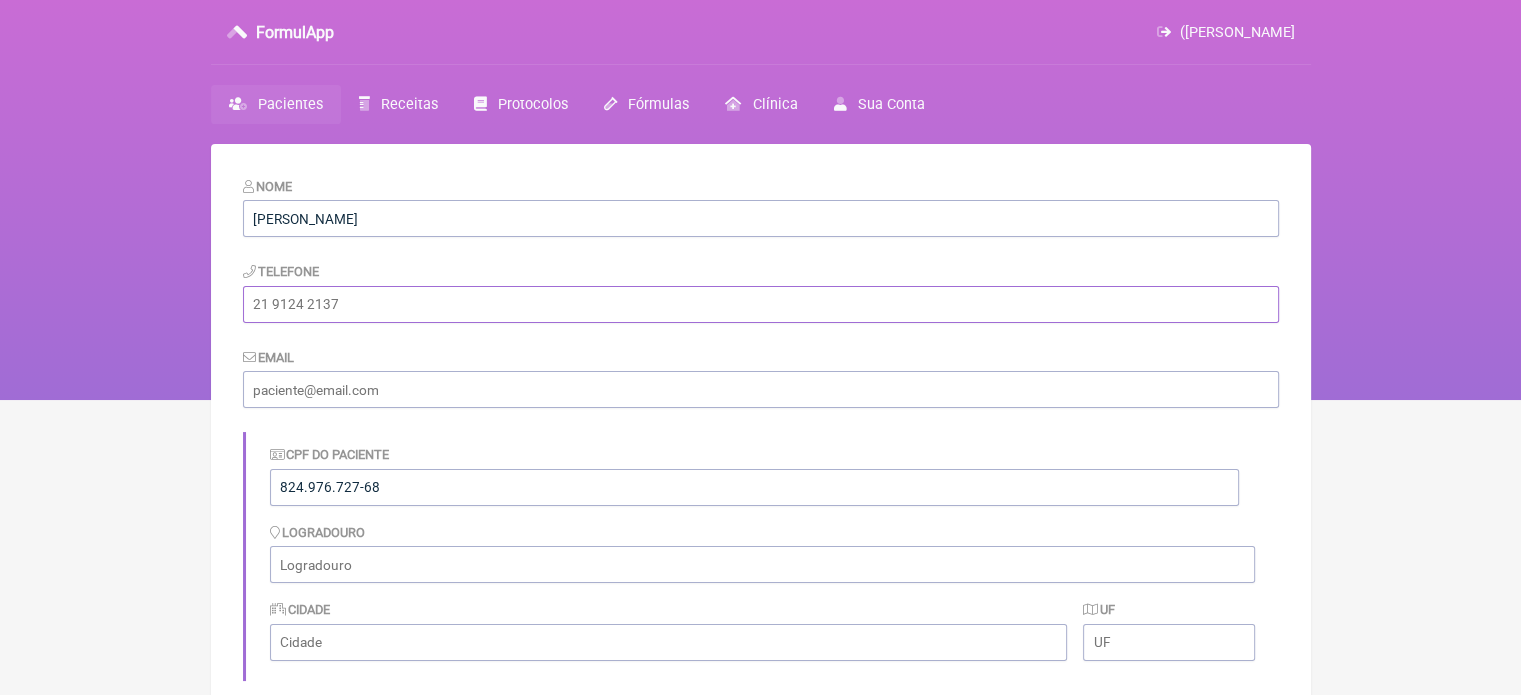 click at bounding box center (761, 304) 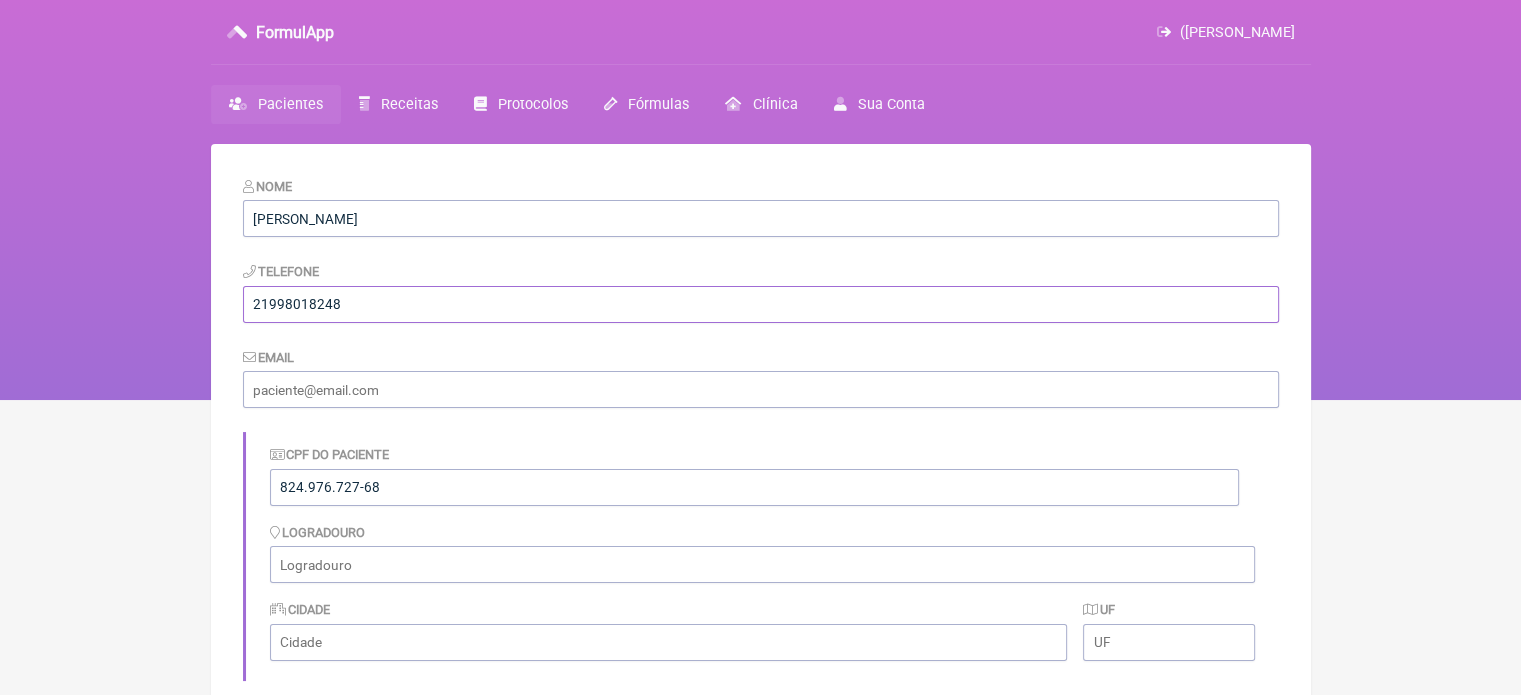 drag, startPoint x: 376, startPoint y: 298, endPoint x: 0, endPoint y: 318, distance: 376.53152 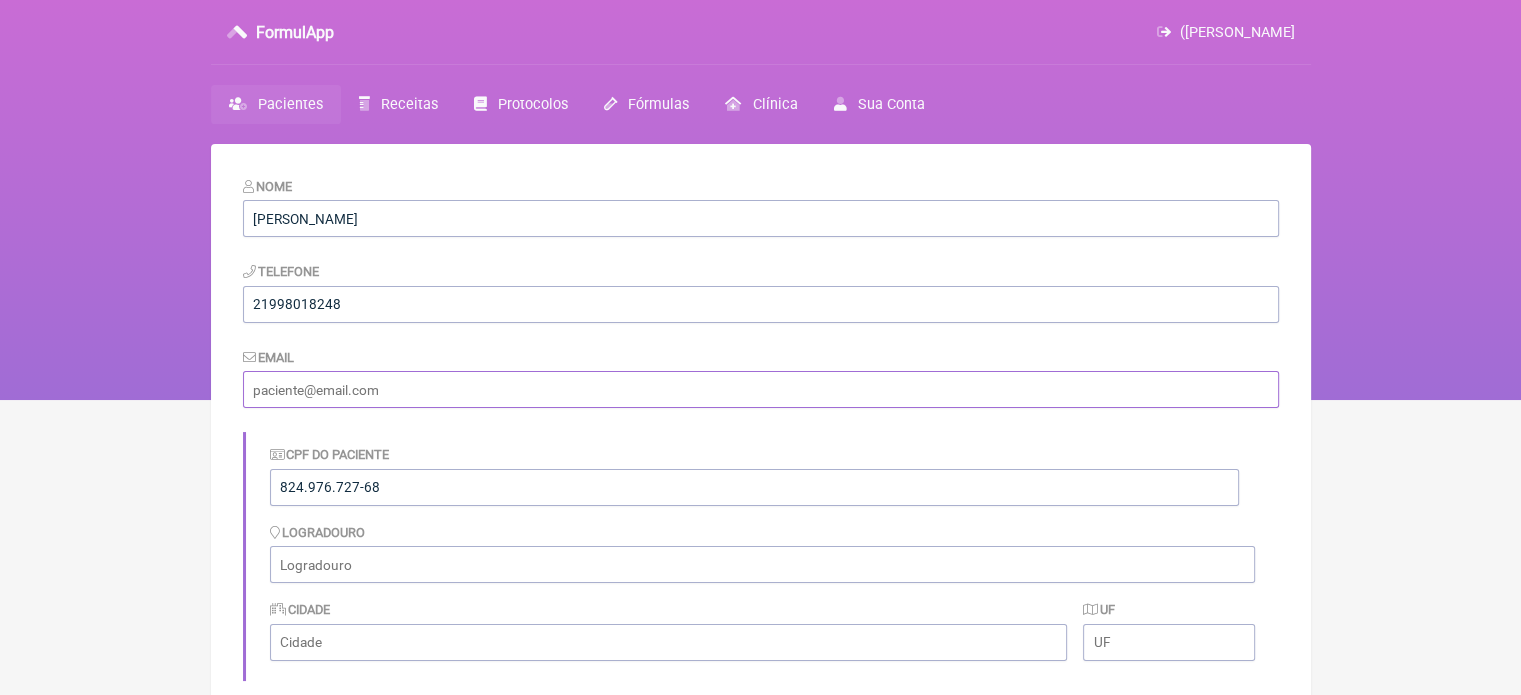 click at bounding box center [761, 389] 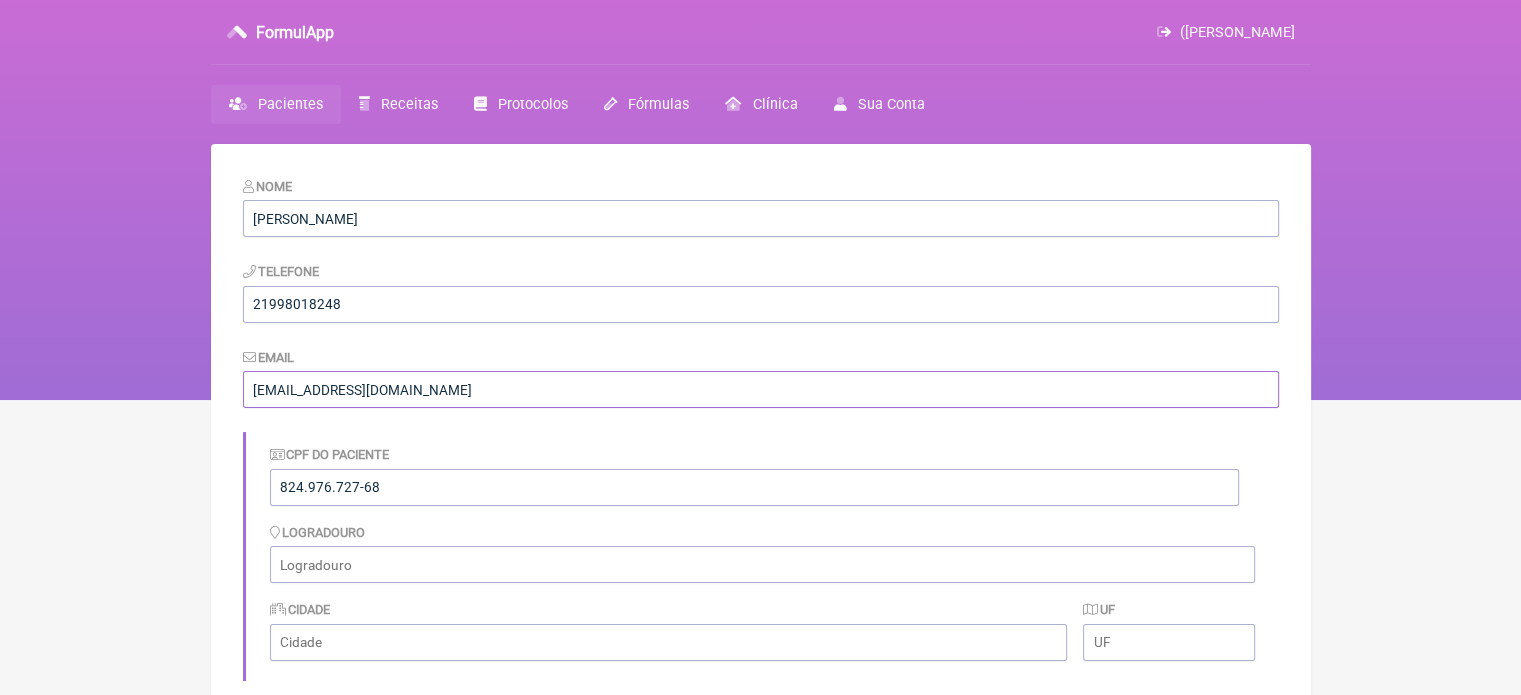 type on "romano1763@hotmail.com" 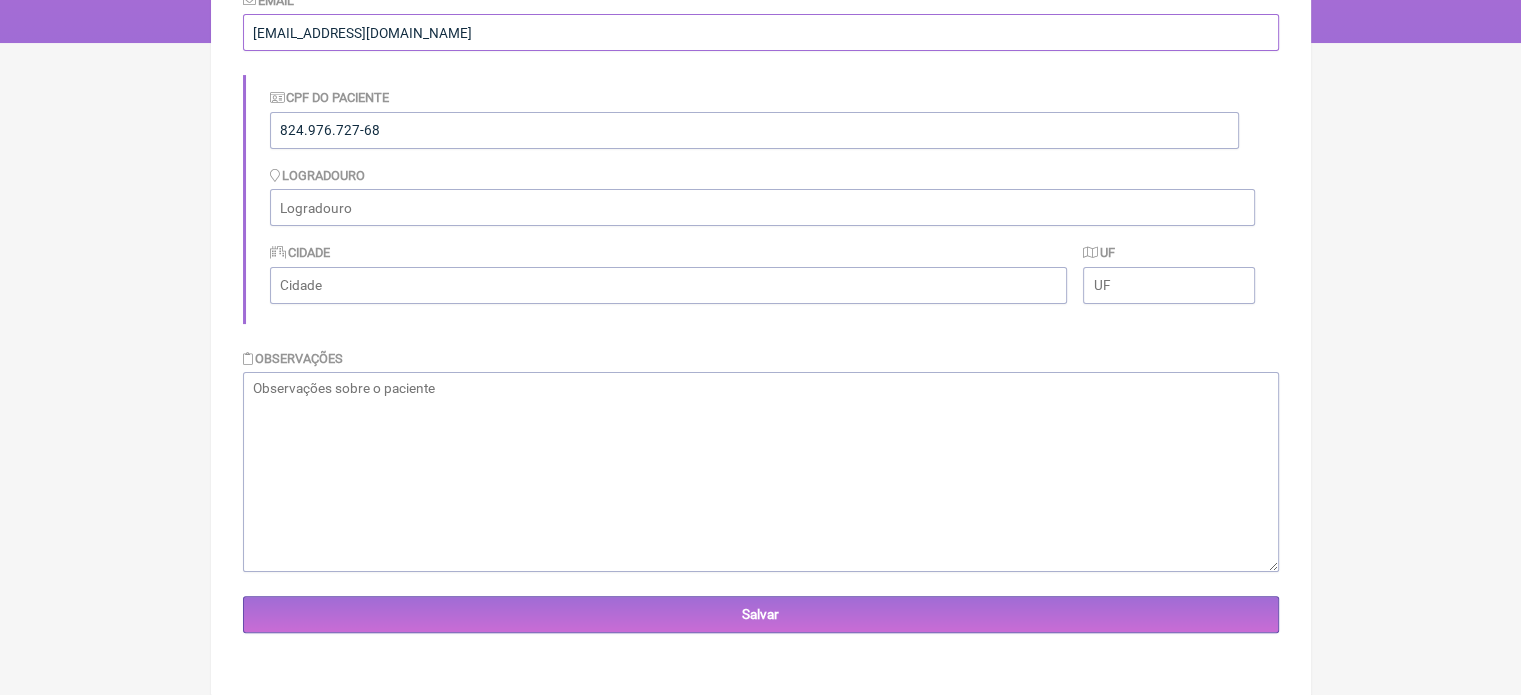 scroll, scrollTop: 359, scrollLeft: 0, axis: vertical 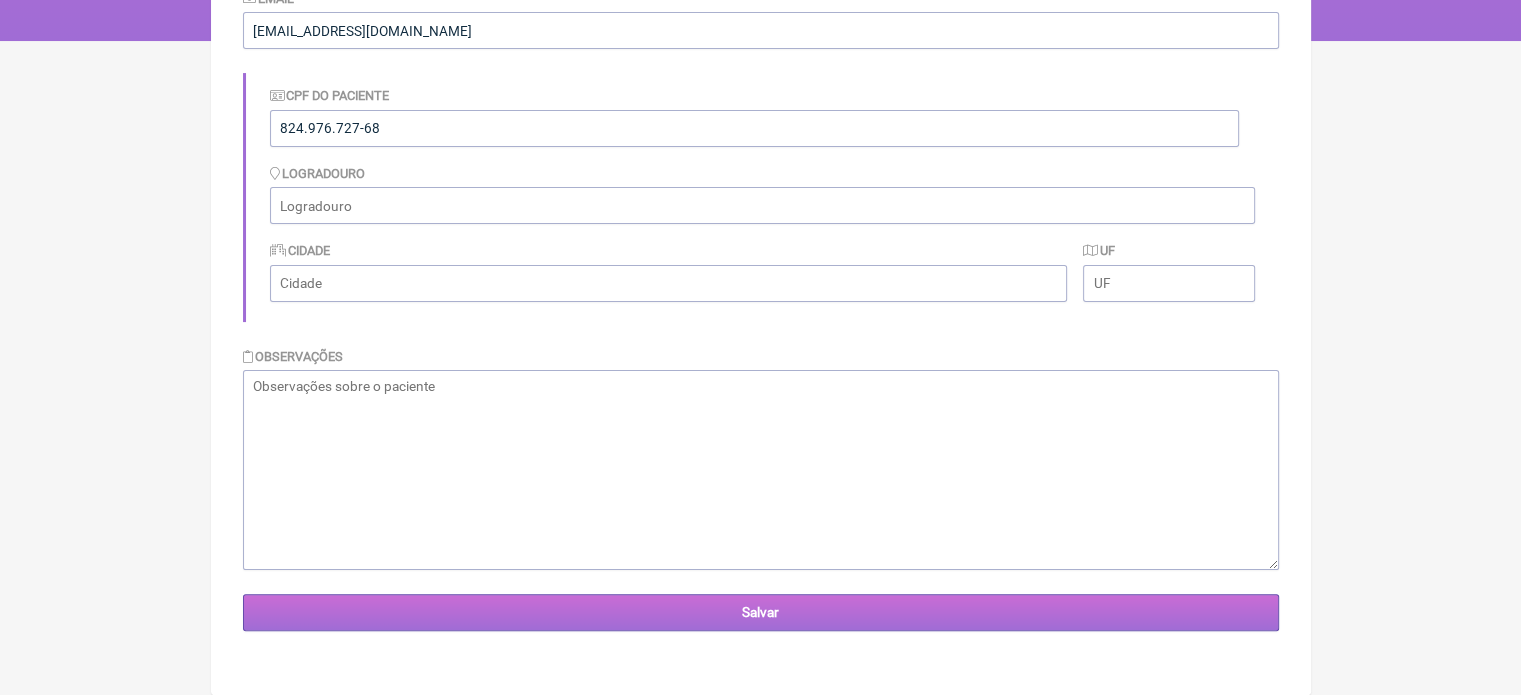 click on "Salvar" at bounding box center (761, 612) 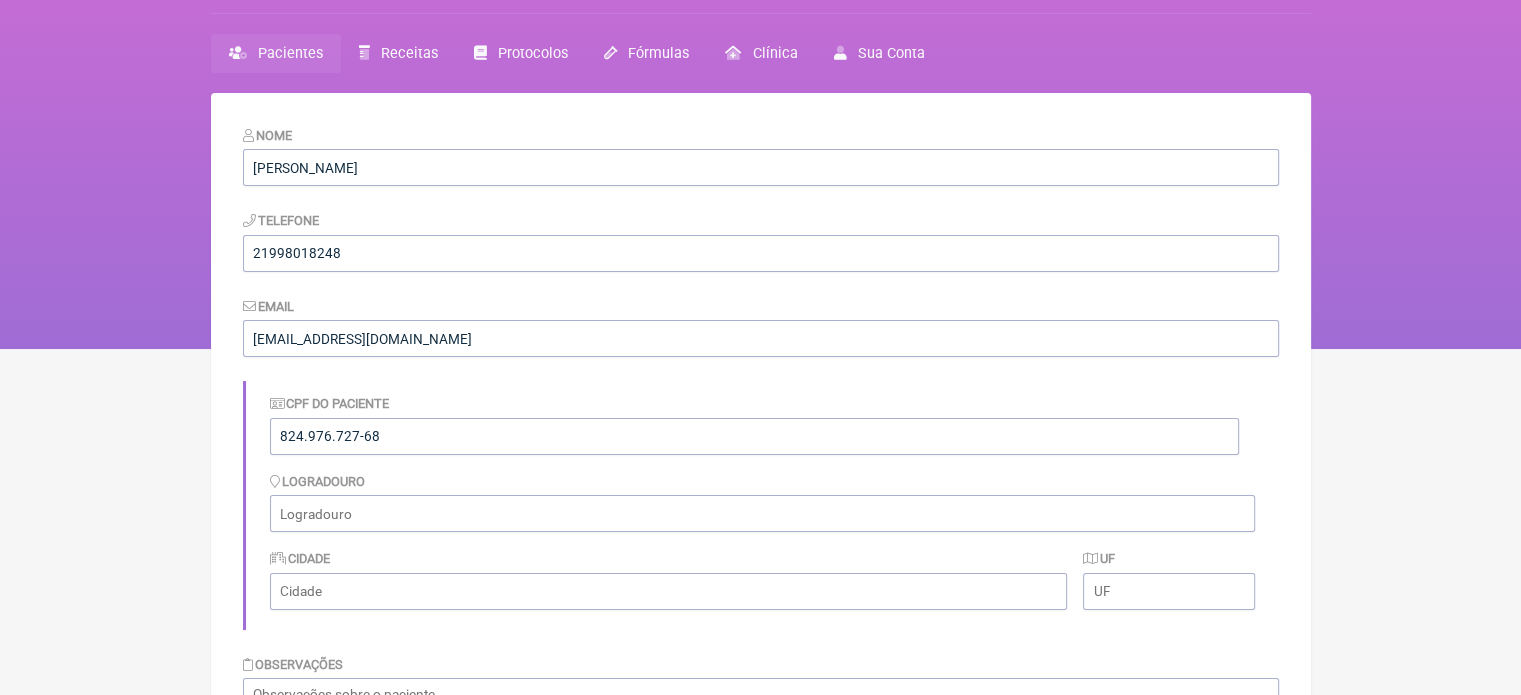 scroll, scrollTop: 0, scrollLeft: 0, axis: both 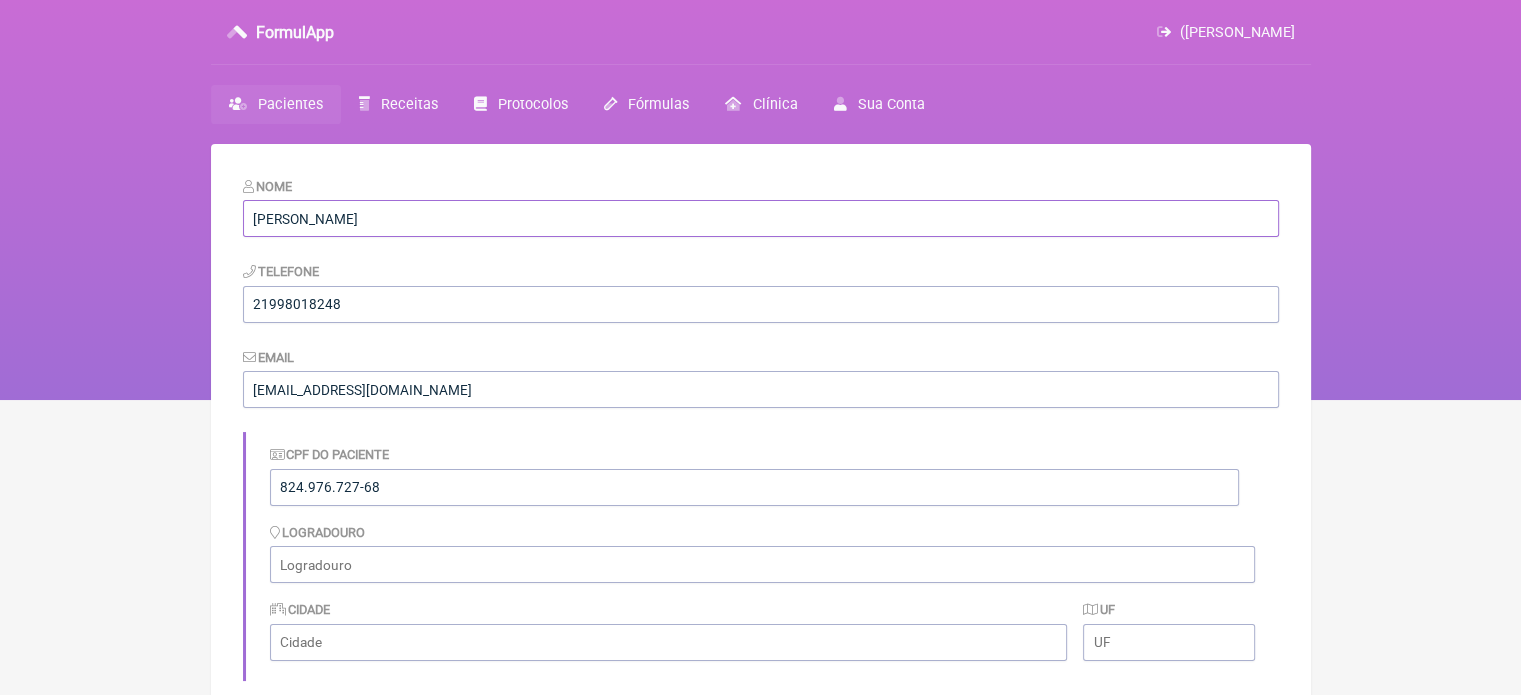 drag, startPoint x: 470, startPoint y: 217, endPoint x: 0, endPoint y: 223, distance: 470.0383 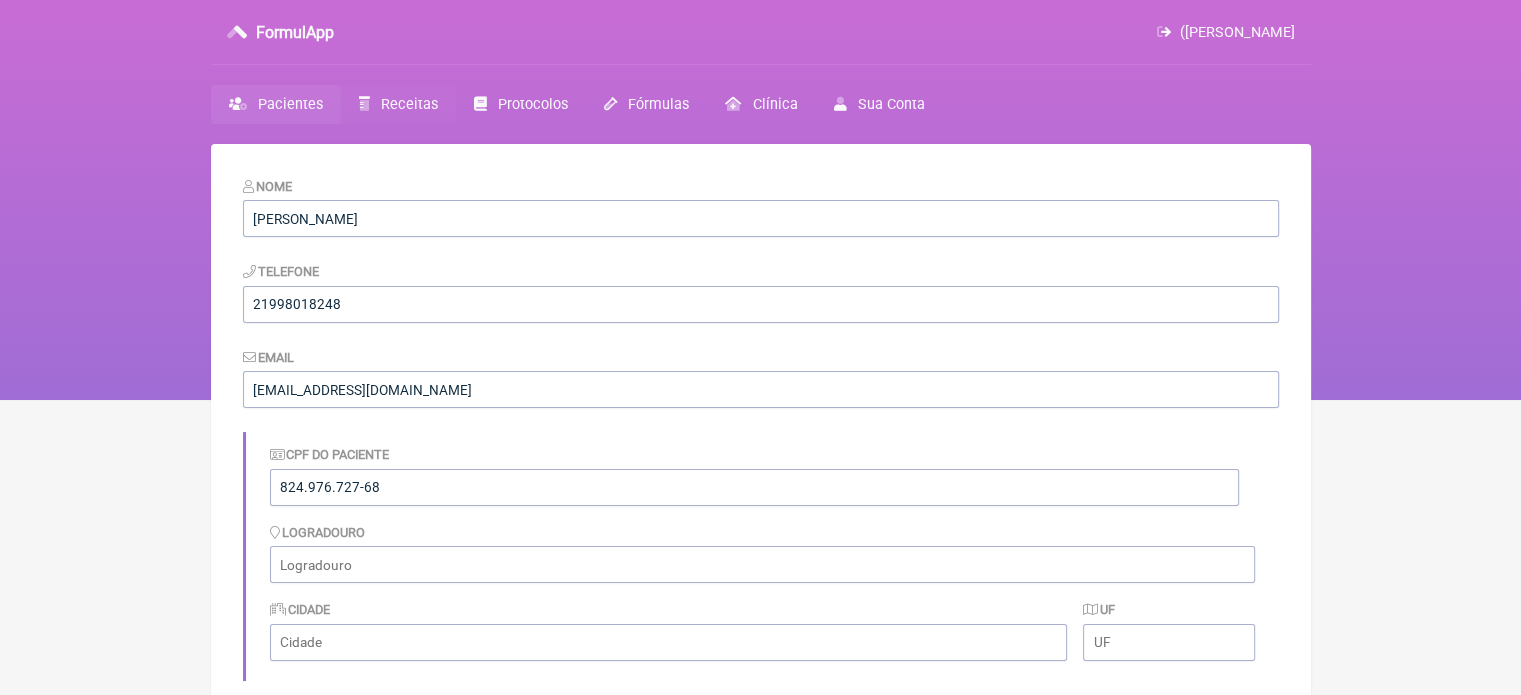 click on "Receitas" at bounding box center [409, 104] 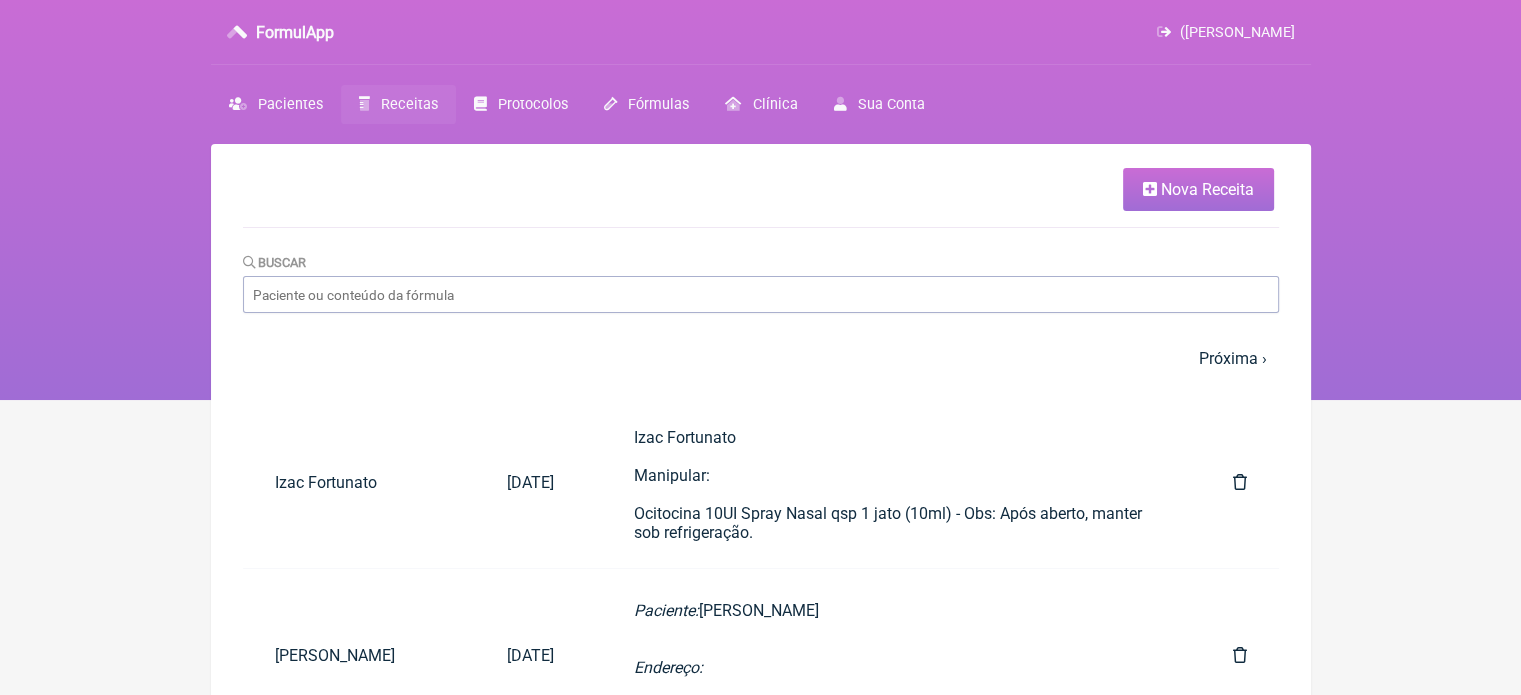click on "Nova Receita" at bounding box center (1207, 189) 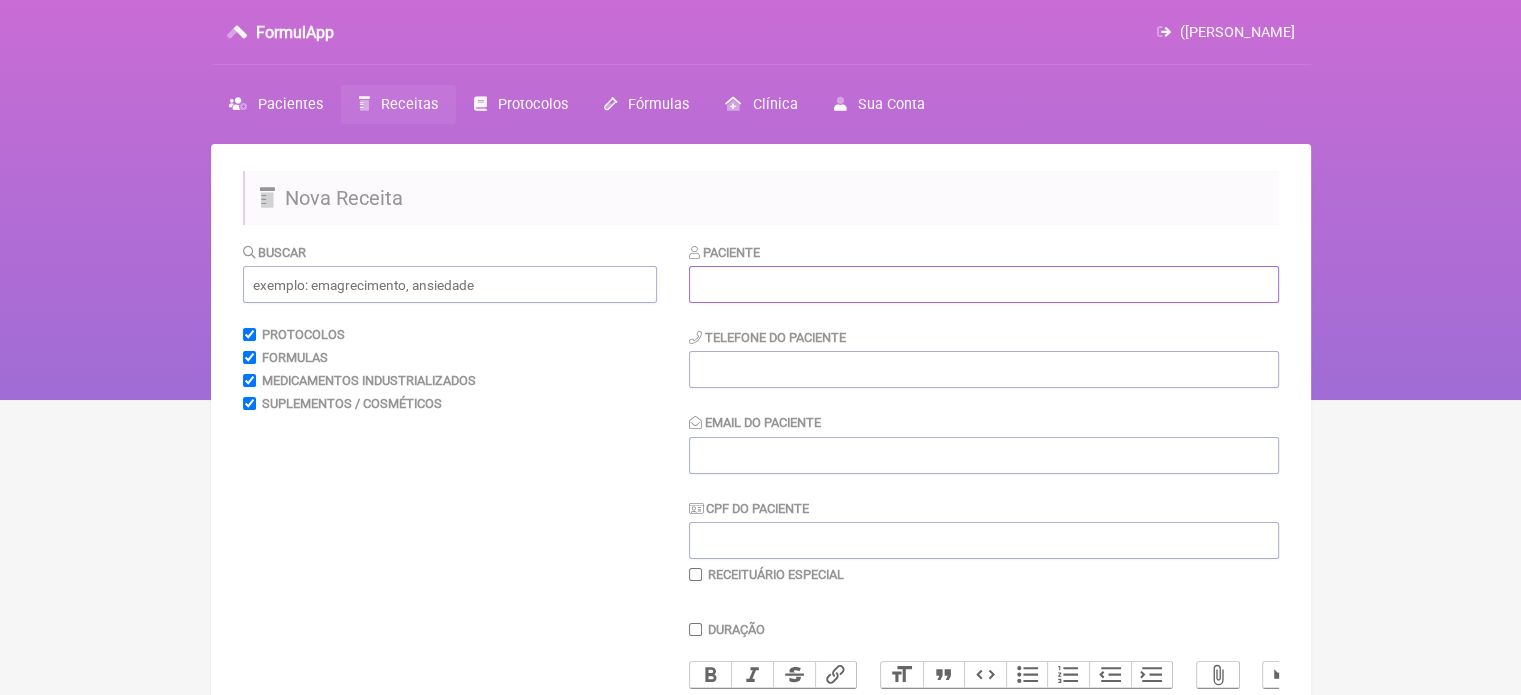 click at bounding box center (984, 284) 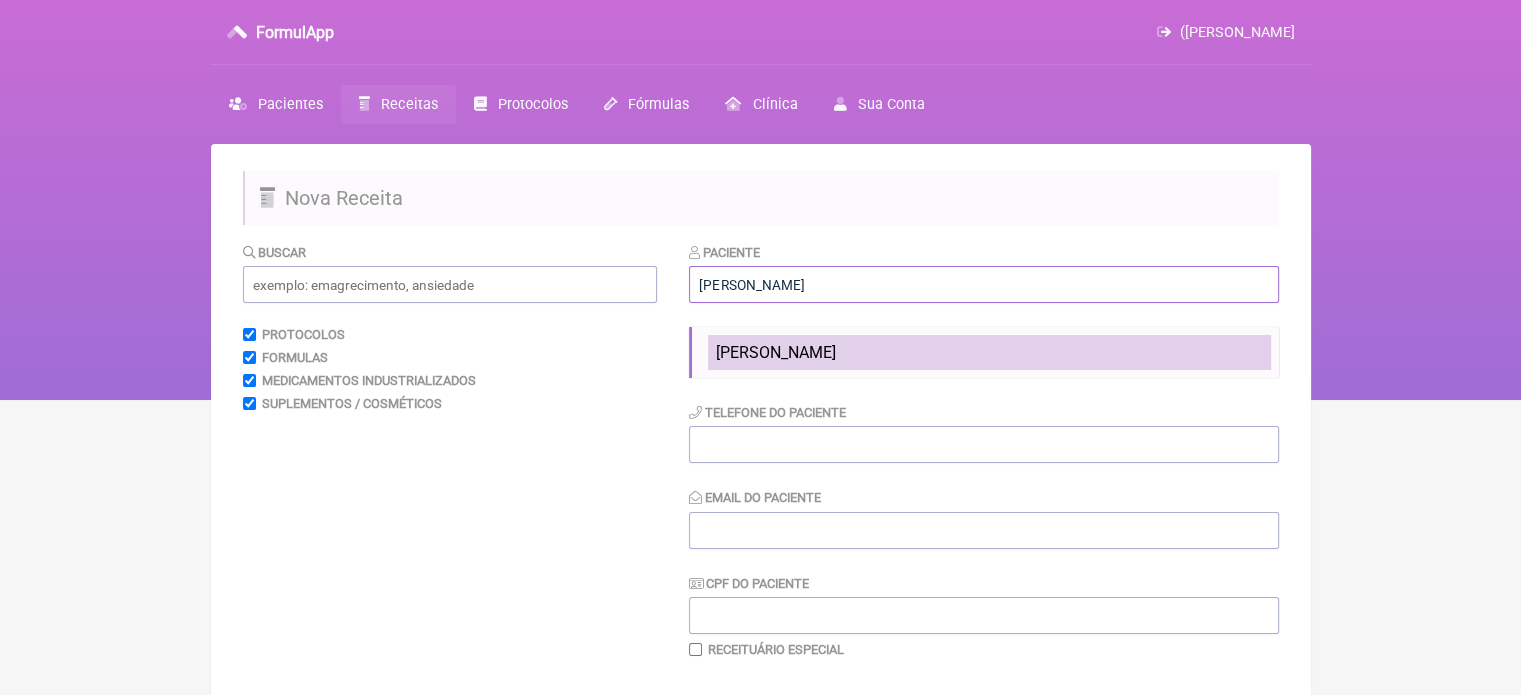 type on "[PERSON_NAME]" 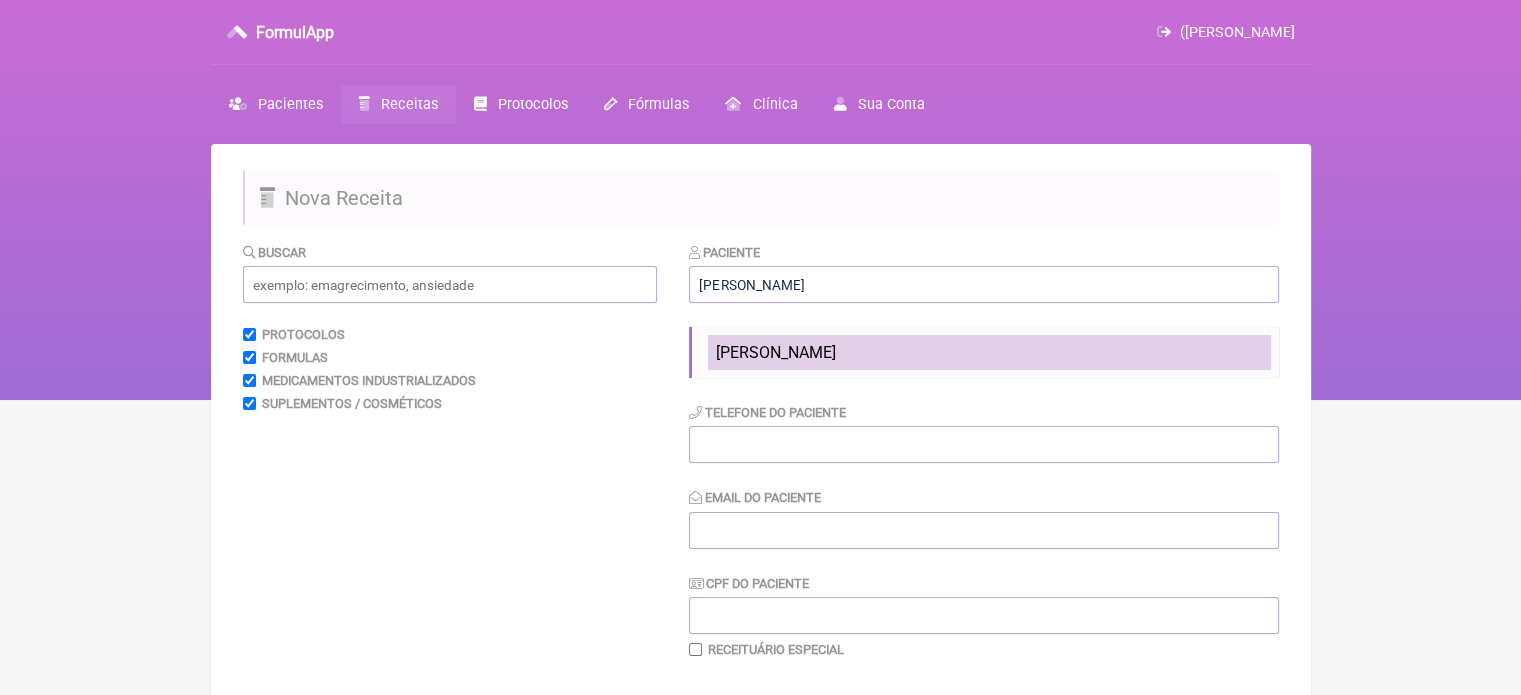 click on "[PERSON_NAME]" at bounding box center [776, 352] 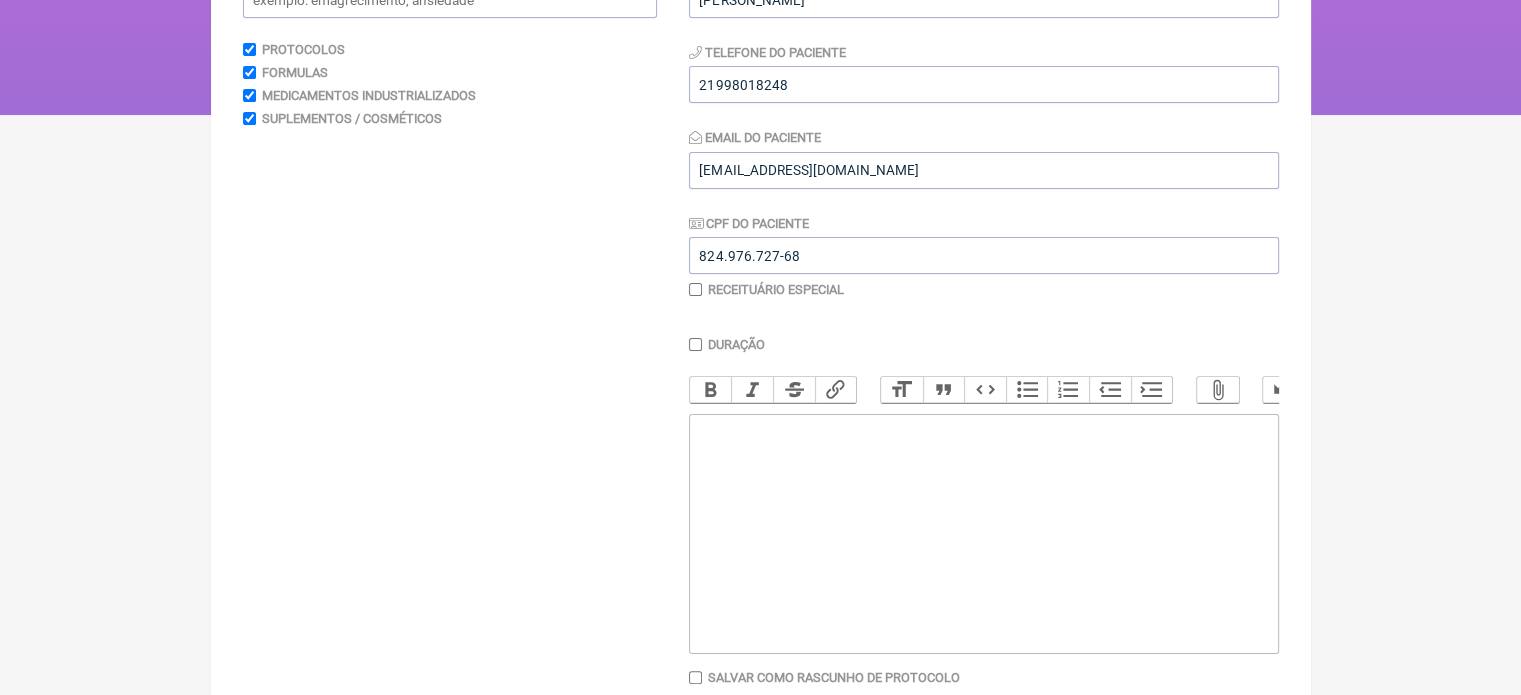 scroll, scrollTop: 300, scrollLeft: 0, axis: vertical 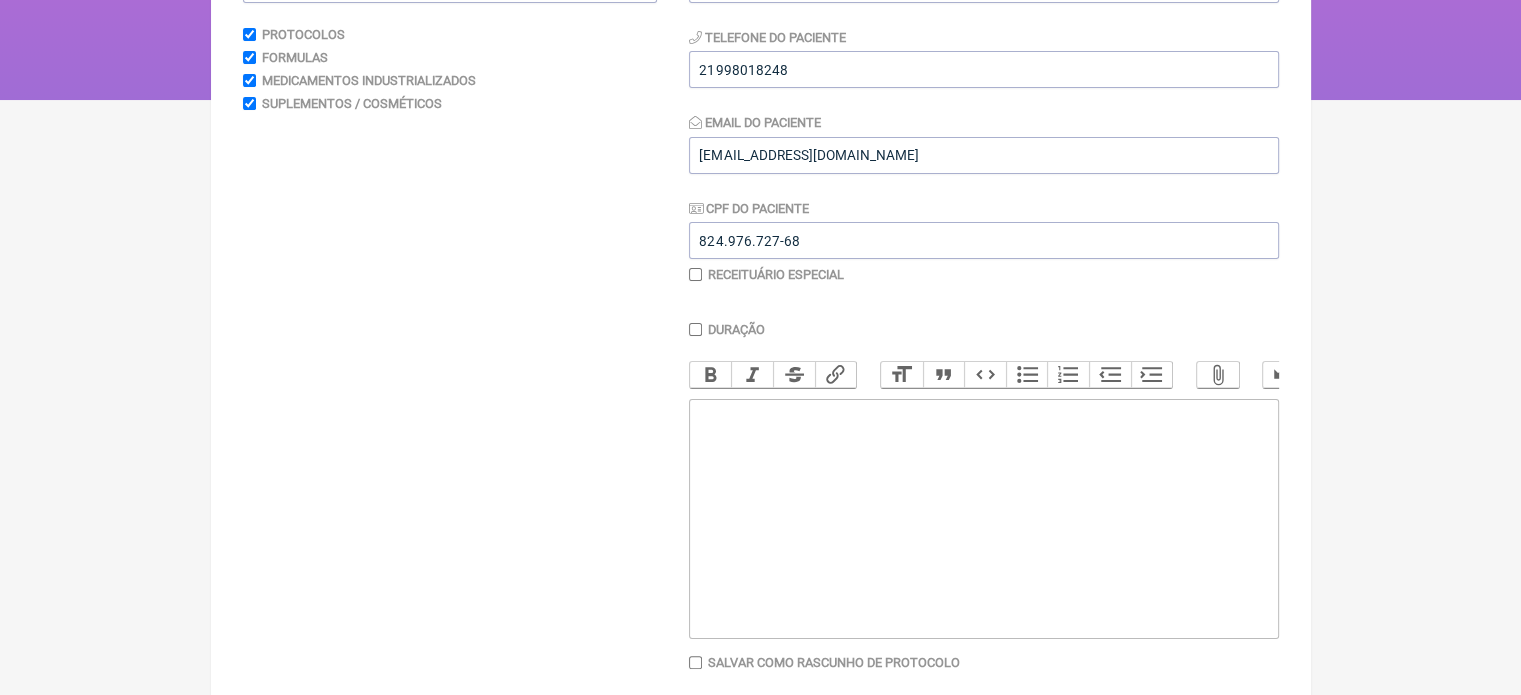 click 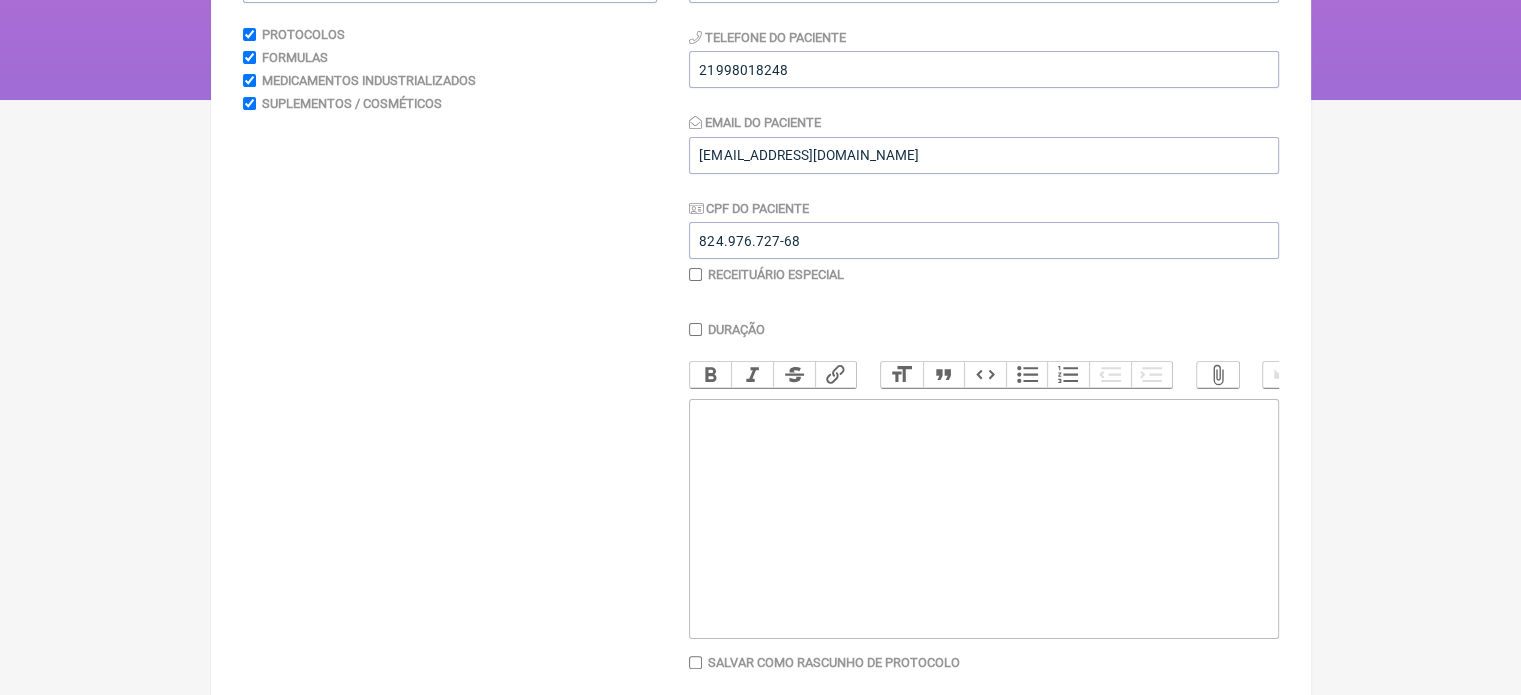 paste on "<div>Ricardo Mattos Romano</div><div>&nbsp;</div><div>&nbsp;</div><div>Manipular:</div><div>&nbsp;</div><div>&nbsp;</div><div>Tadalafil 10mg + Paroxetina 10mg&nbsp;</div><div>&nbsp;</div><div>Tomar 1 cápsula ao dia. Uso contínuo.</div><div>&nbsp;</div>" 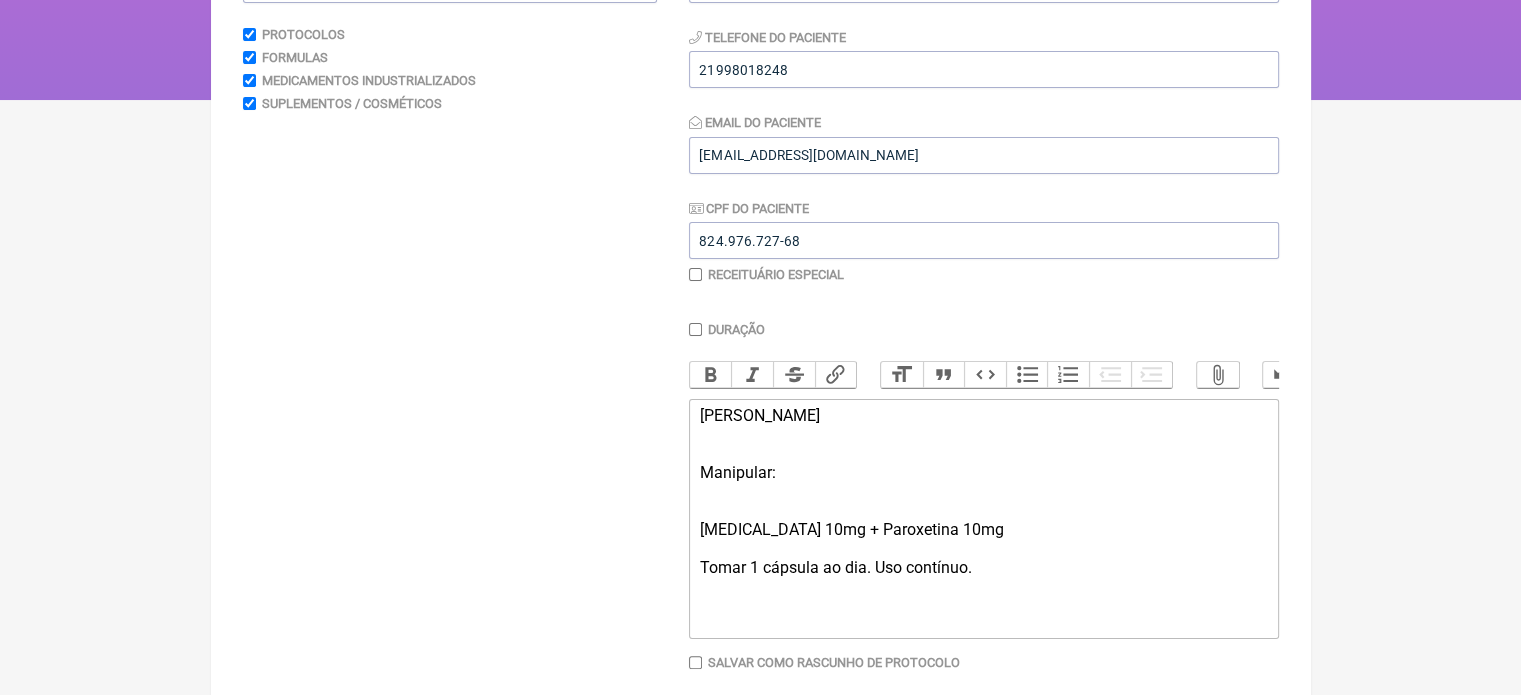 type on "<div>Ricardo Mattos Romano</div><div>&nbsp;</div><div>&nbsp;</div><div>Manipular:</div><div>&nbsp;</div><div>&nbsp;</div><div>Tadalafil 10mg + Paroxetina 10mg&nbsp;</div><div>&nbsp;</div><div>Tomar 1 cápsula ao dia. Uso contínuo.</div><div>&nbsp;</div>" 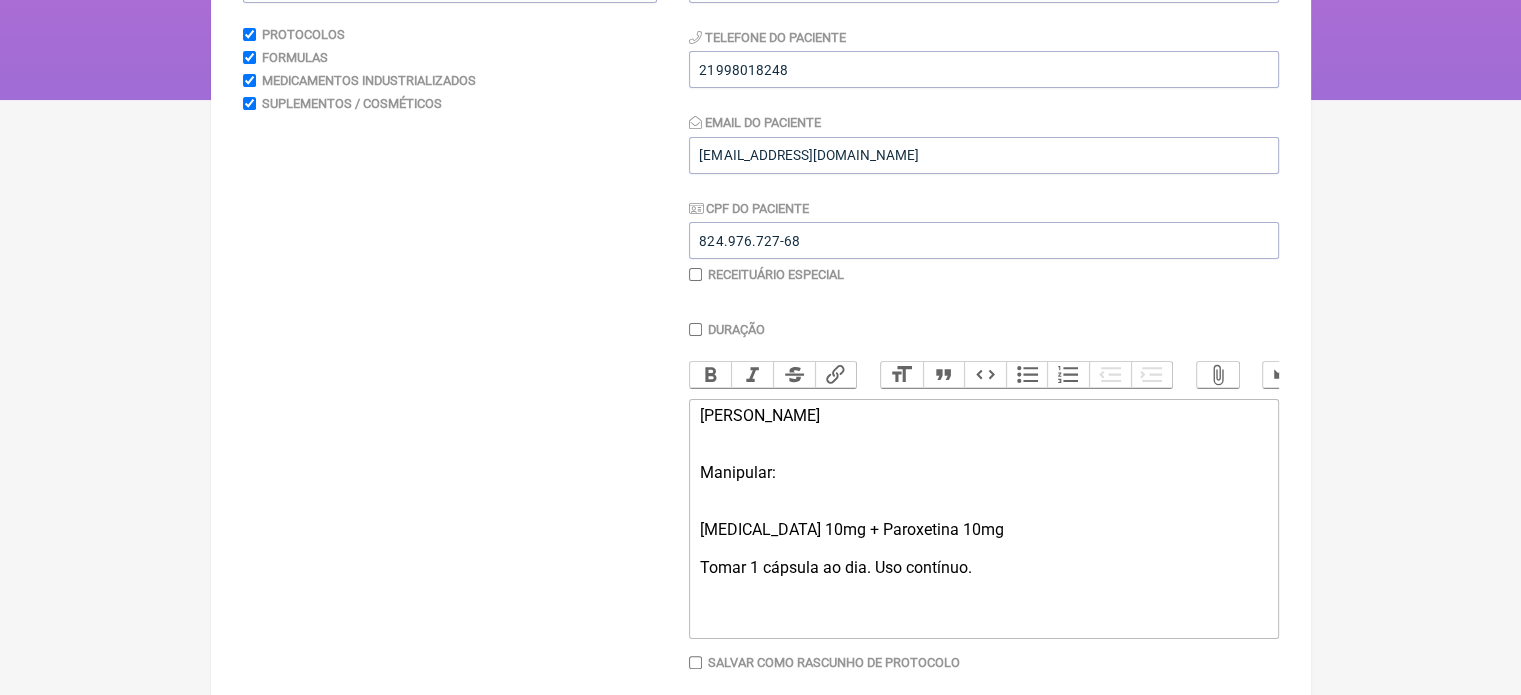 scroll, scrollTop: 377, scrollLeft: 0, axis: vertical 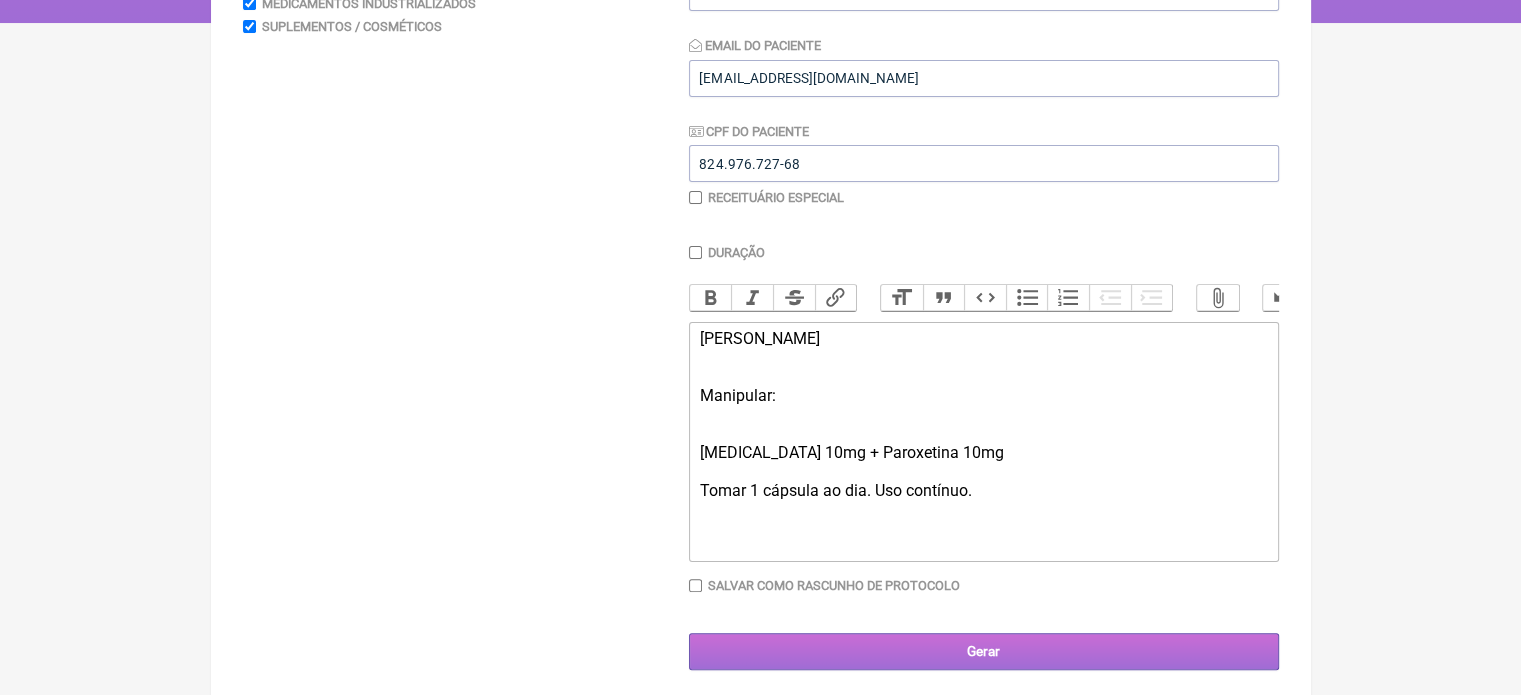 click on "Gerar" at bounding box center (984, 651) 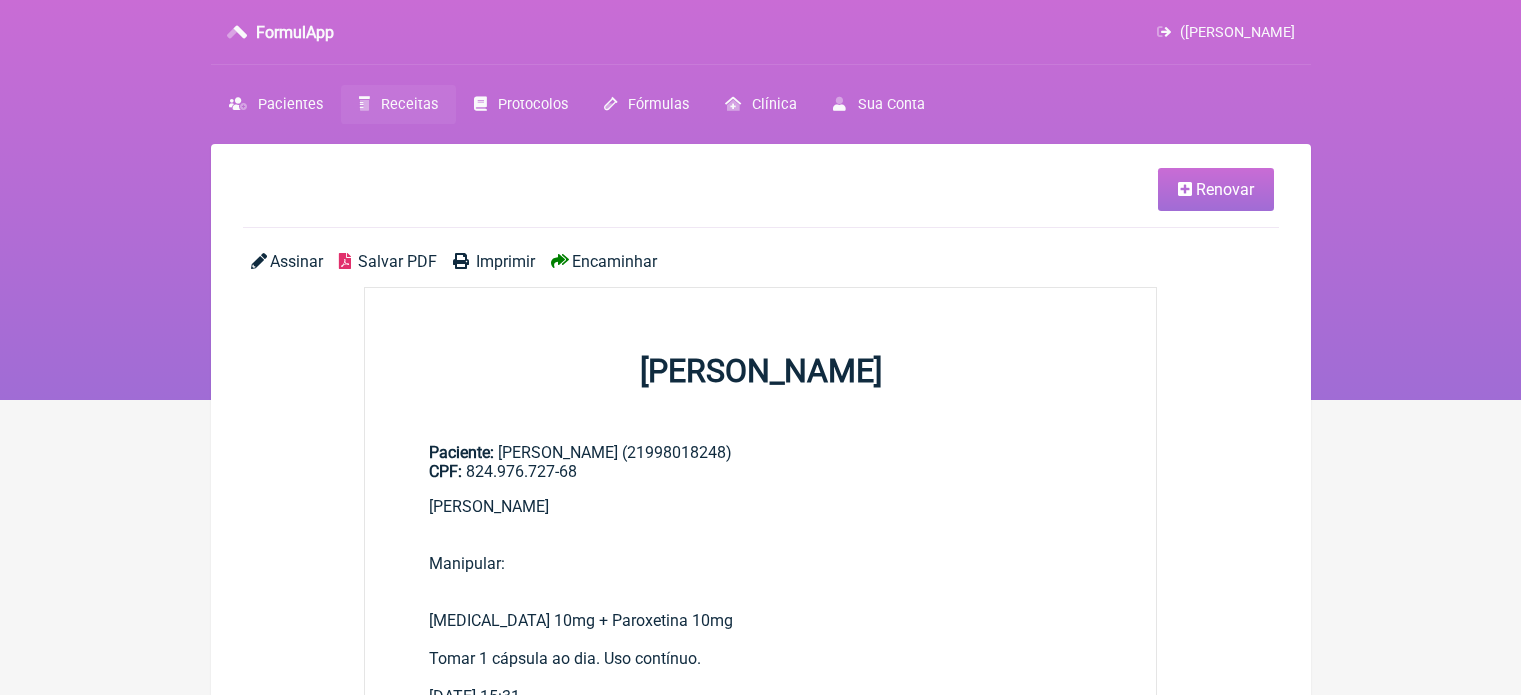 scroll, scrollTop: 0, scrollLeft: 0, axis: both 